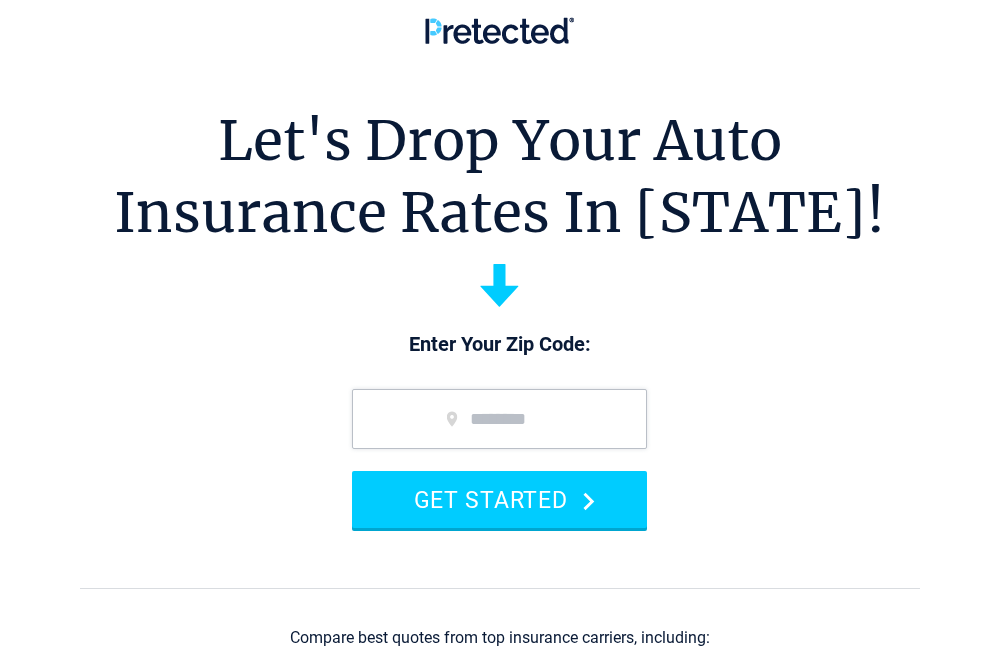 scroll, scrollTop: 0, scrollLeft: 0, axis: both 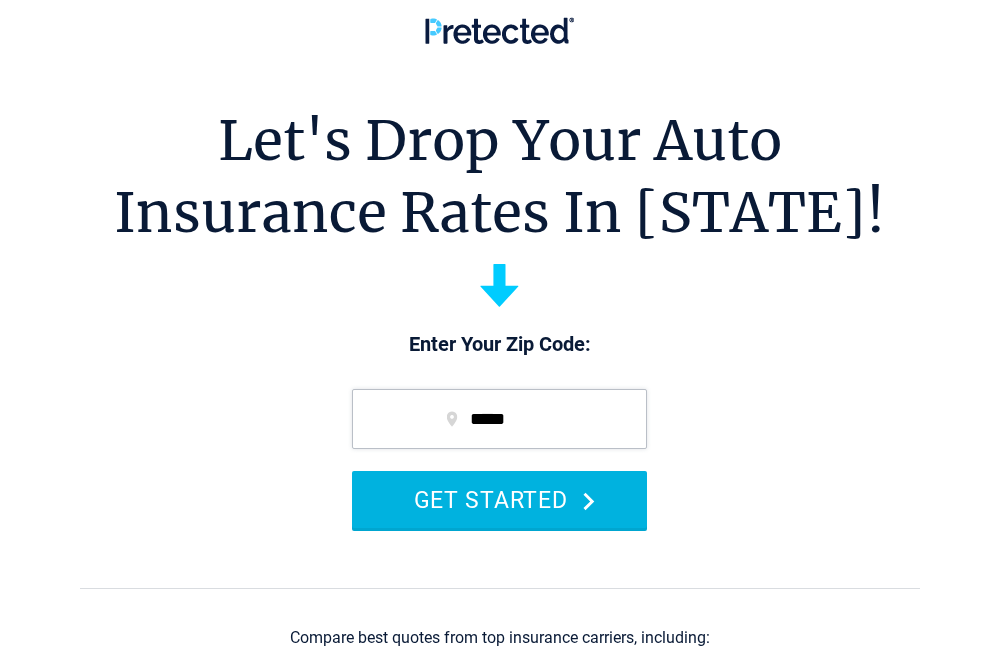 type on "*****" 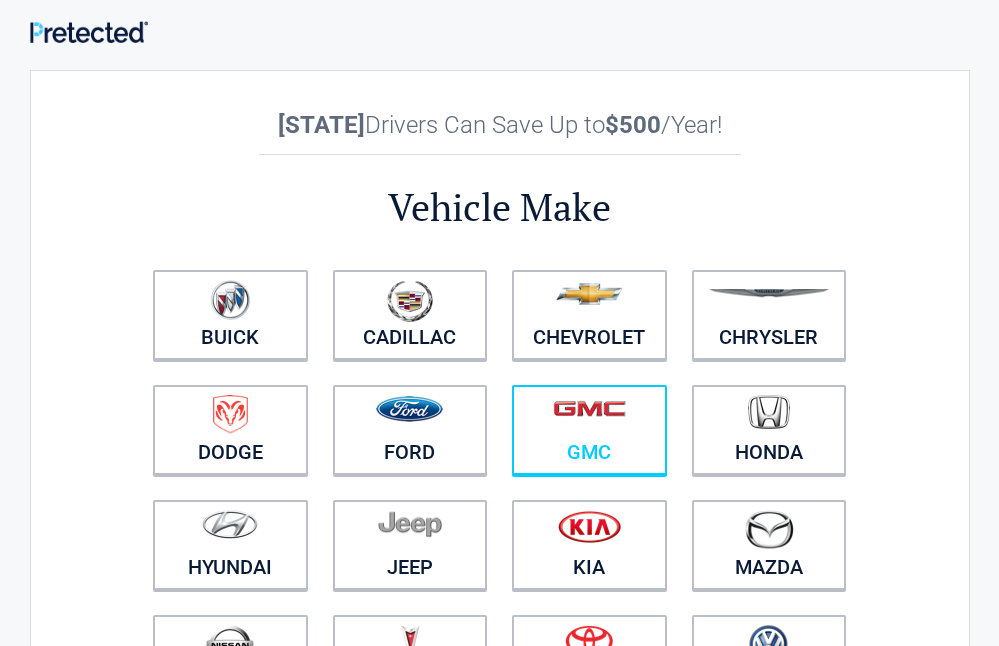 scroll, scrollTop: 0, scrollLeft: 0, axis: both 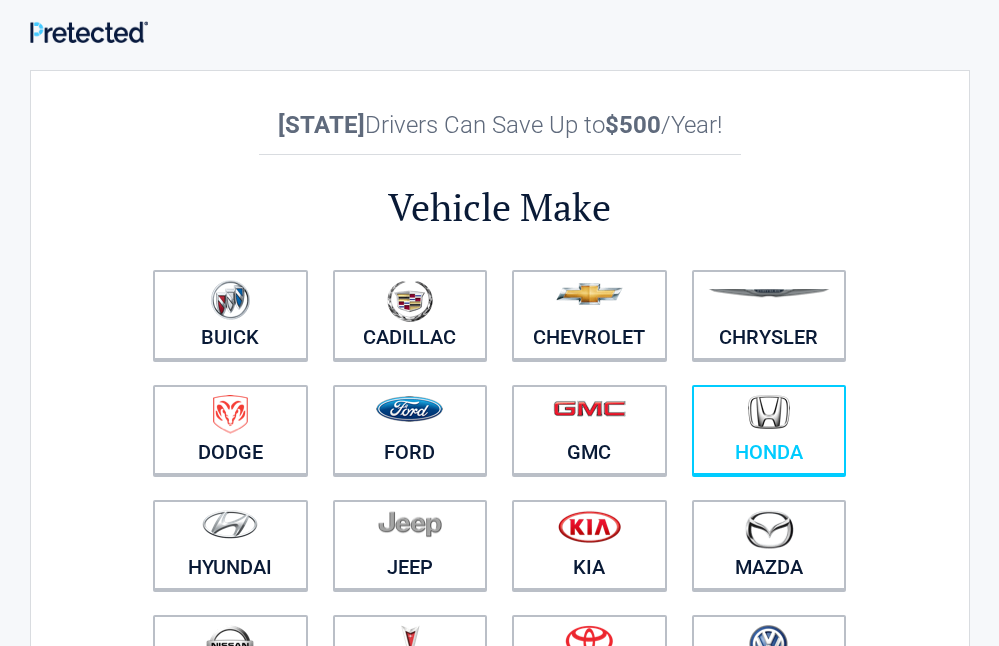 click on "Honda" at bounding box center [769, 430] 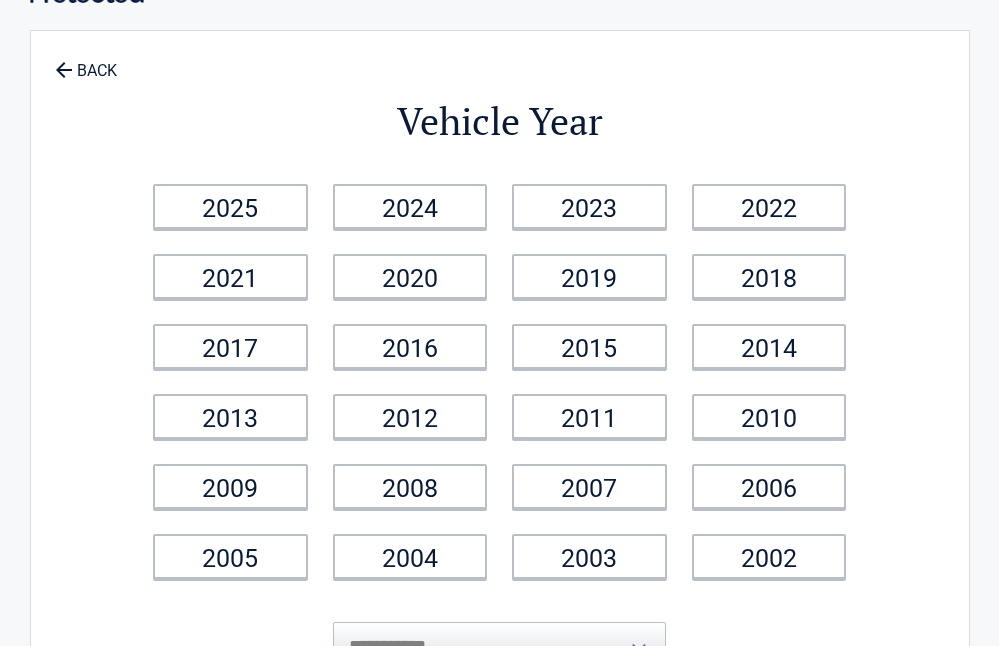 scroll, scrollTop: 80, scrollLeft: 0, axis: vertical 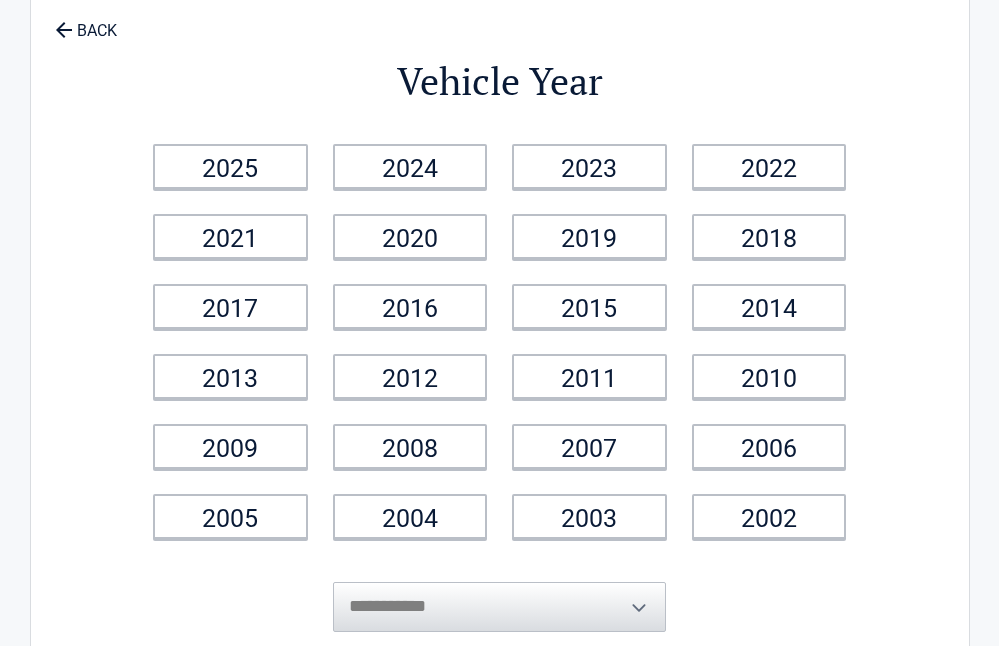 click on "**********" at bounding box center [500, 341] 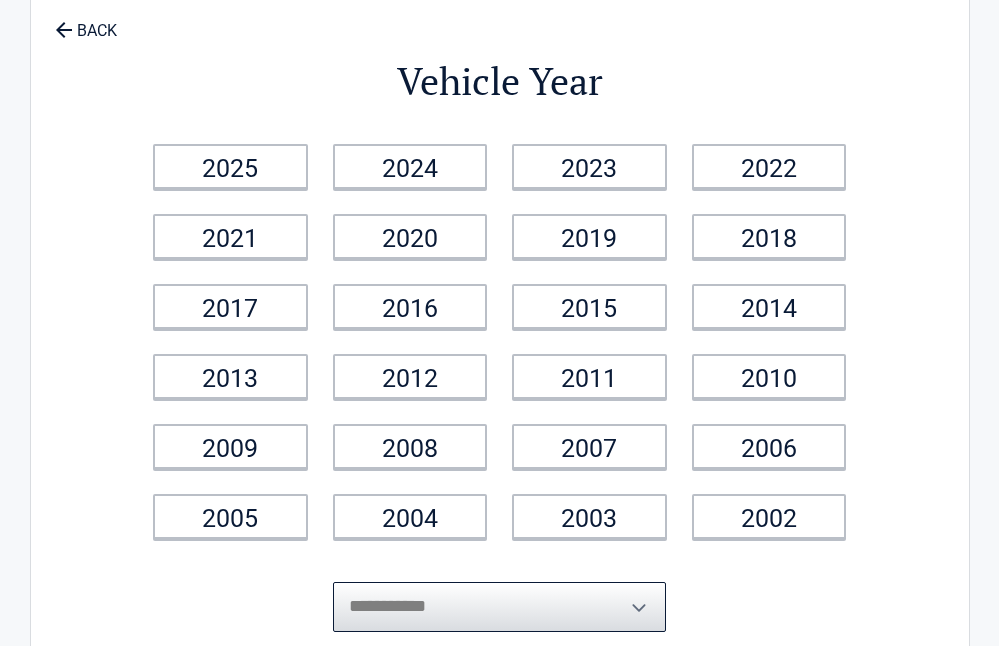 select on "****" 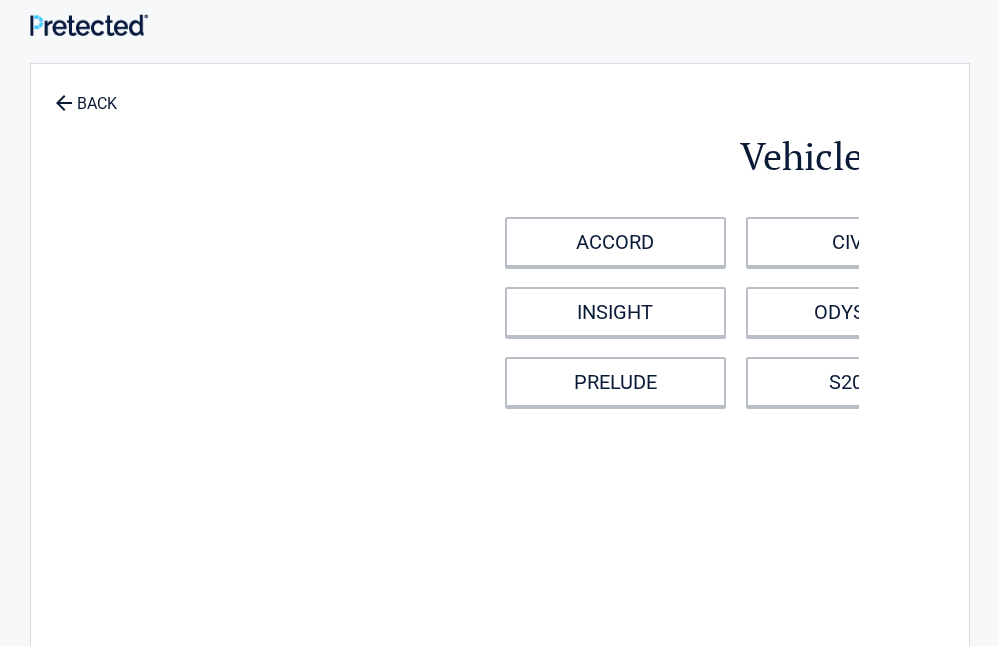 scroll, scrollTop: 0, scrollLeft: 0, axis: both 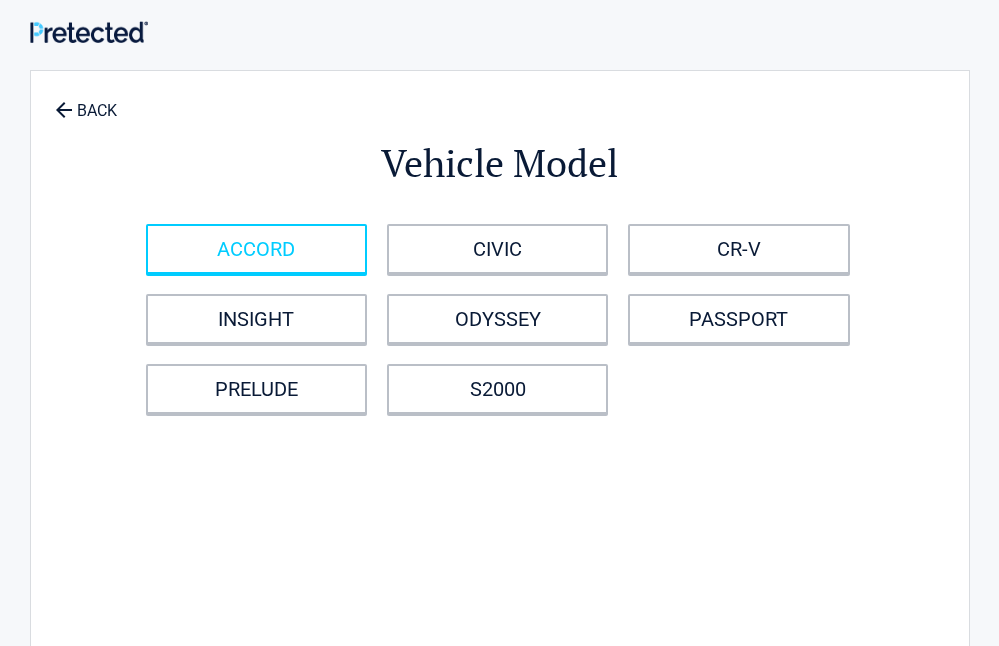 click on "ACCORD" at bounding box center [256, 249] 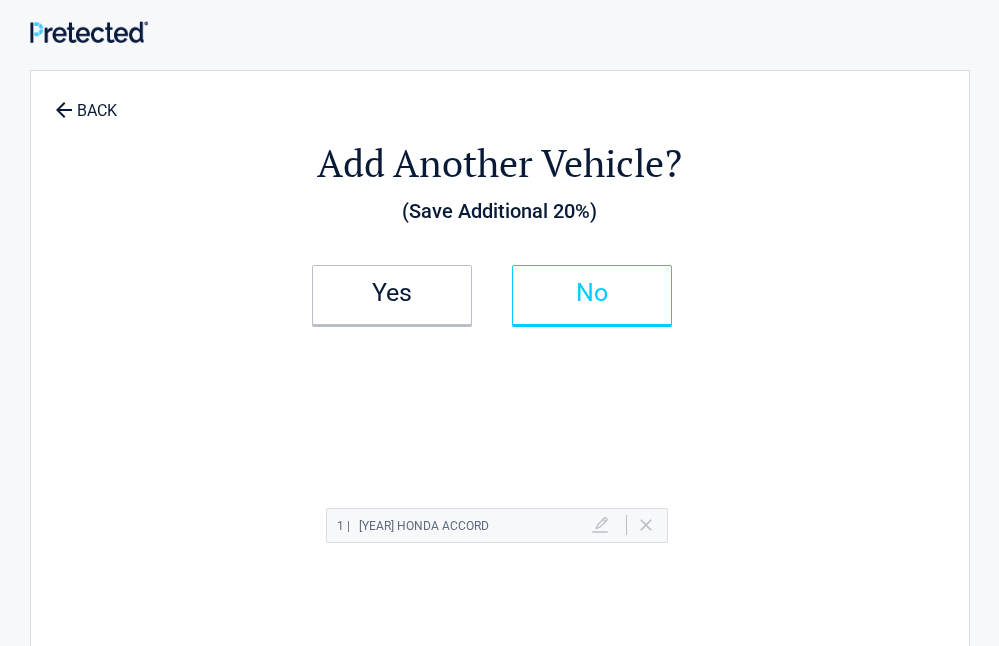 click on "No" at bounding box center (592, 295) 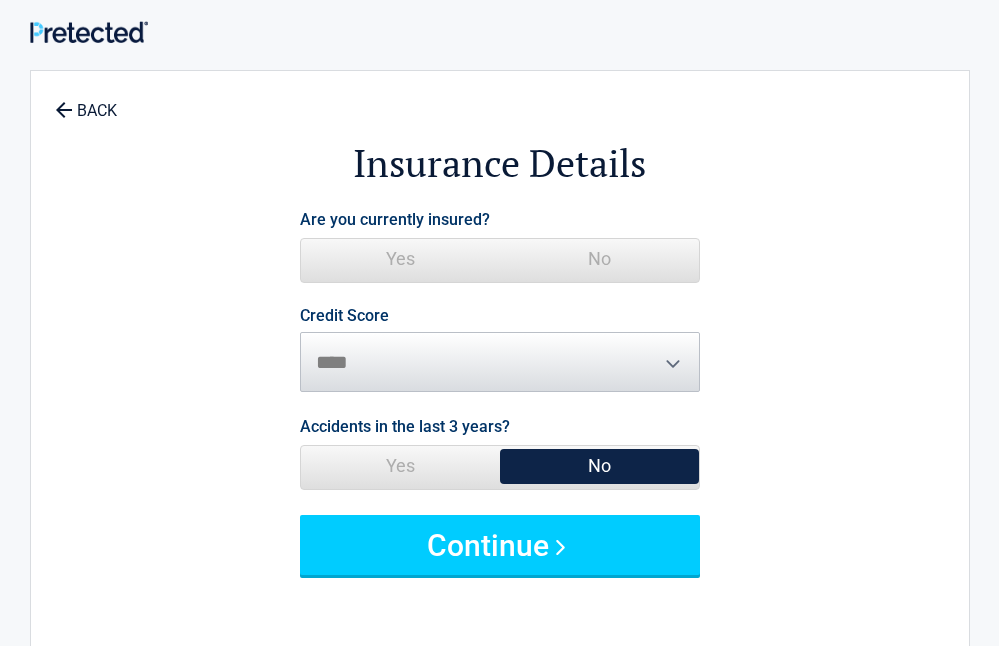 click on "No" at bounding box center (599, 259) 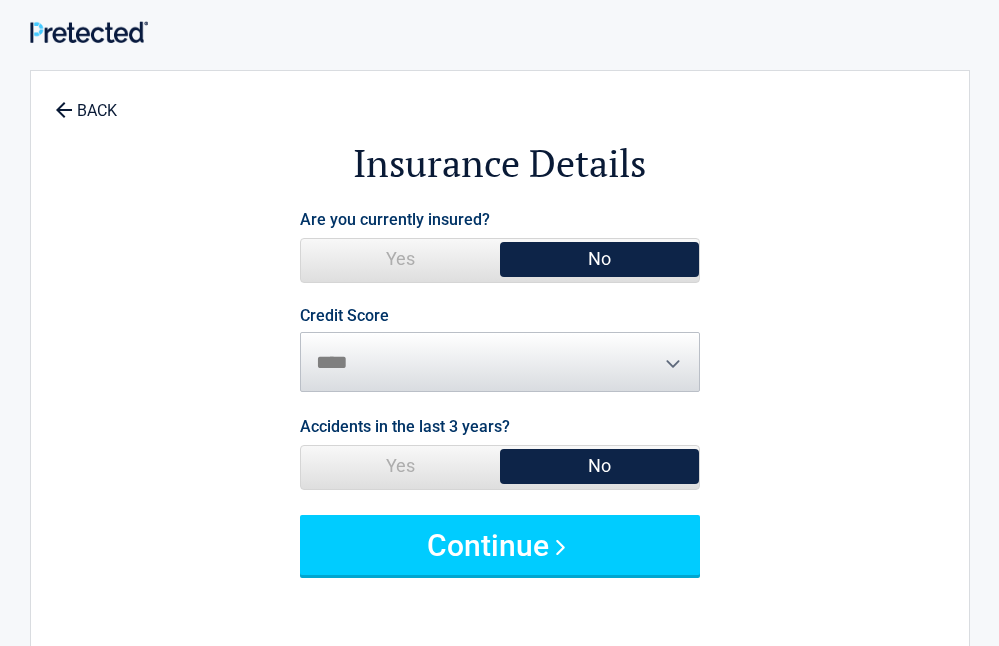 click on "Credit Score
*********
****
*******
****" at bounding box center [500, 350] 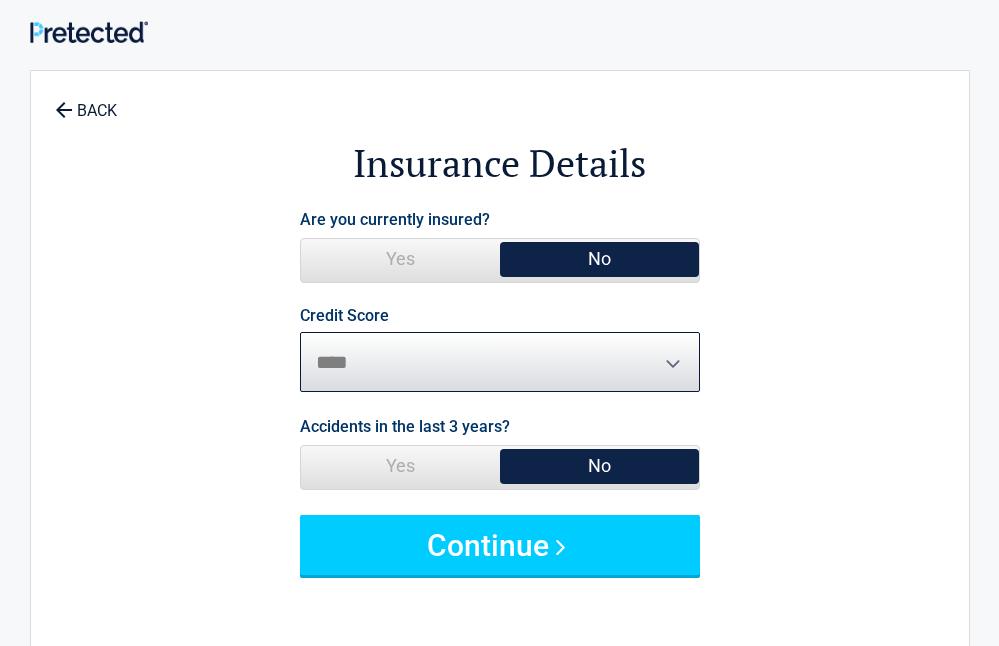 select on "****" 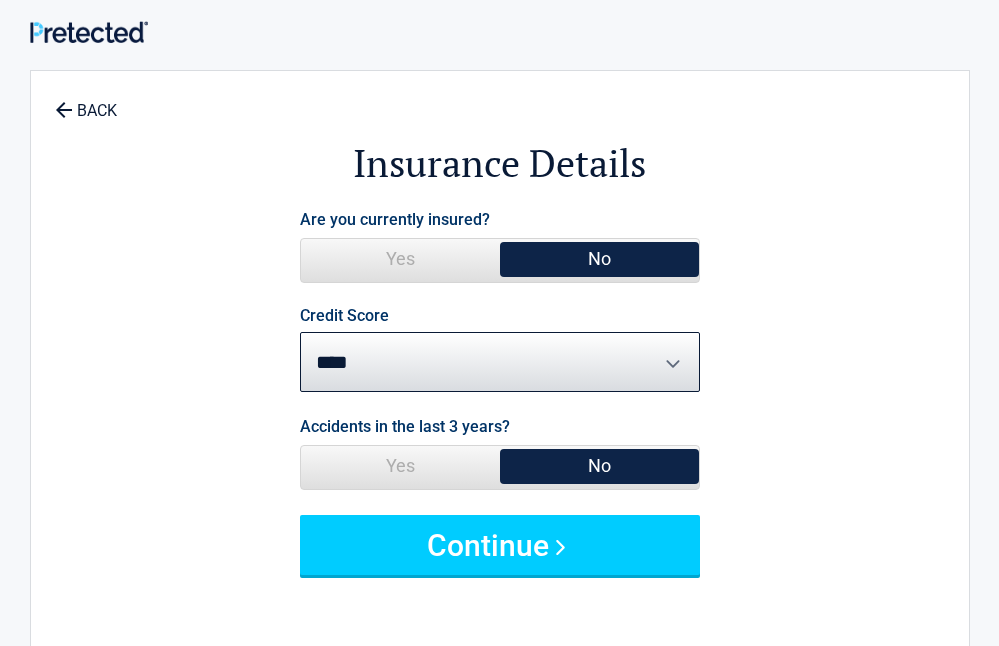 click on "No" at bounding box center [599, 466] 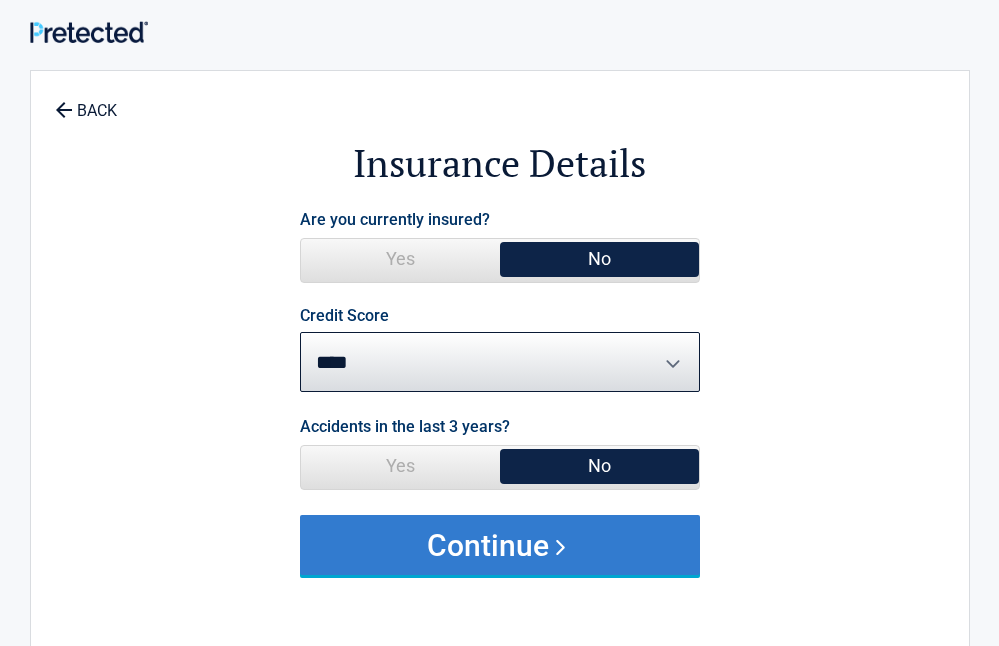 click on "Continue" at bounding box center [500, 545] 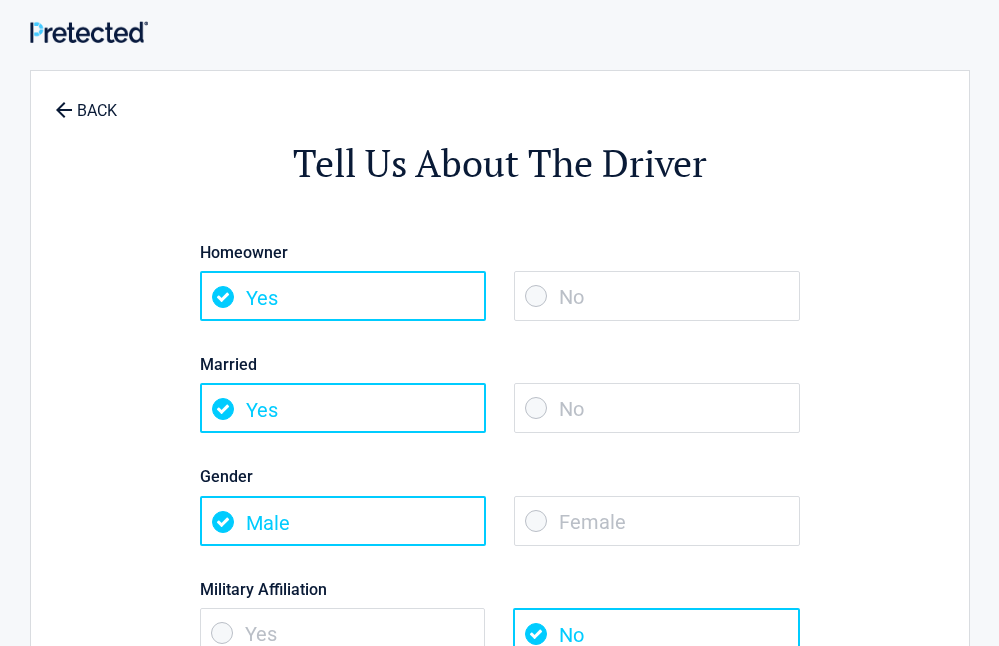 click on "No" at bounding box center [656, 633] 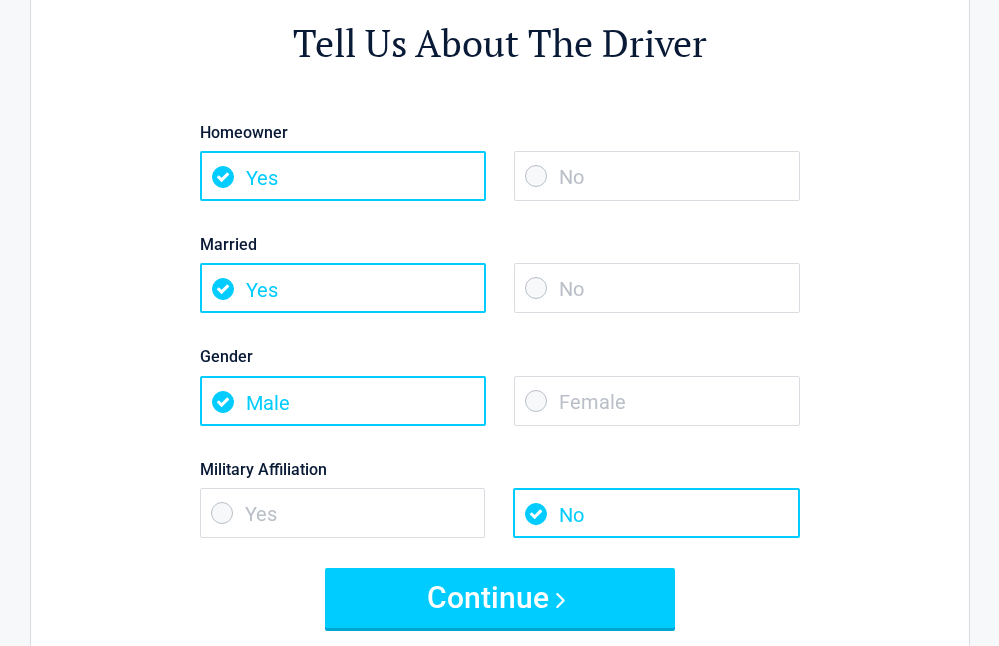 scroll, scrollTop: 160, scrollLeft: 0, axis: vertical 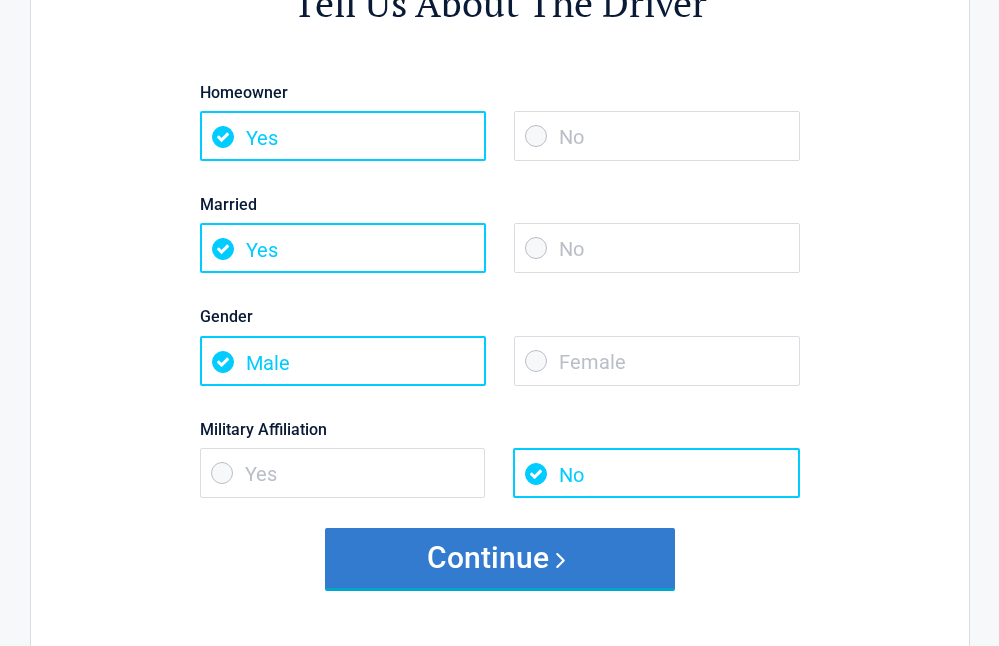 click on "Continue" at bounding box center (500, 558) 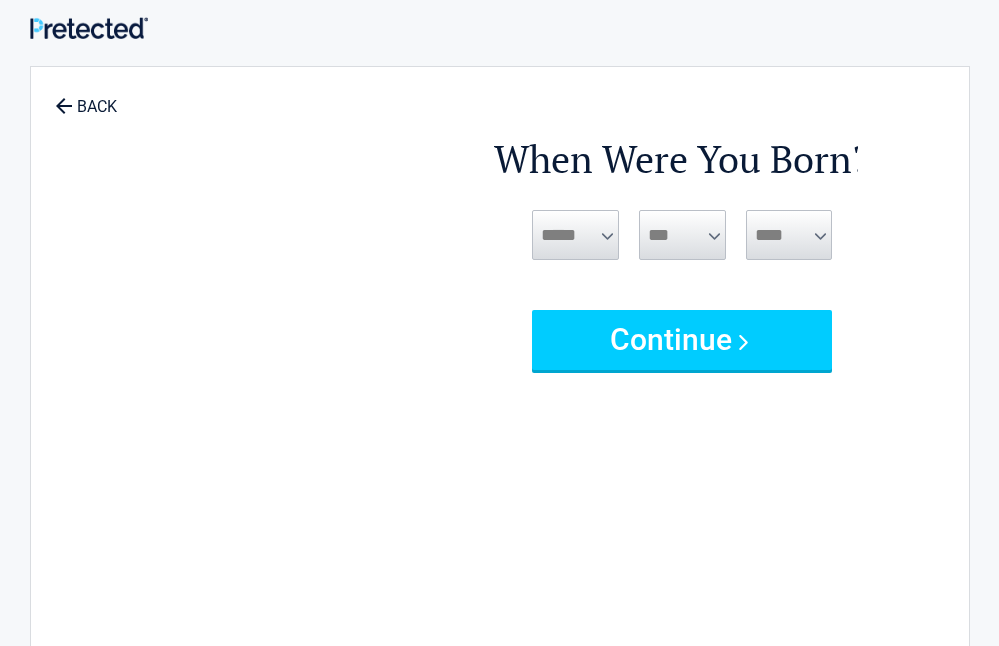 scroll, scrollTop: 0, scrollLeft: 0, axis: both 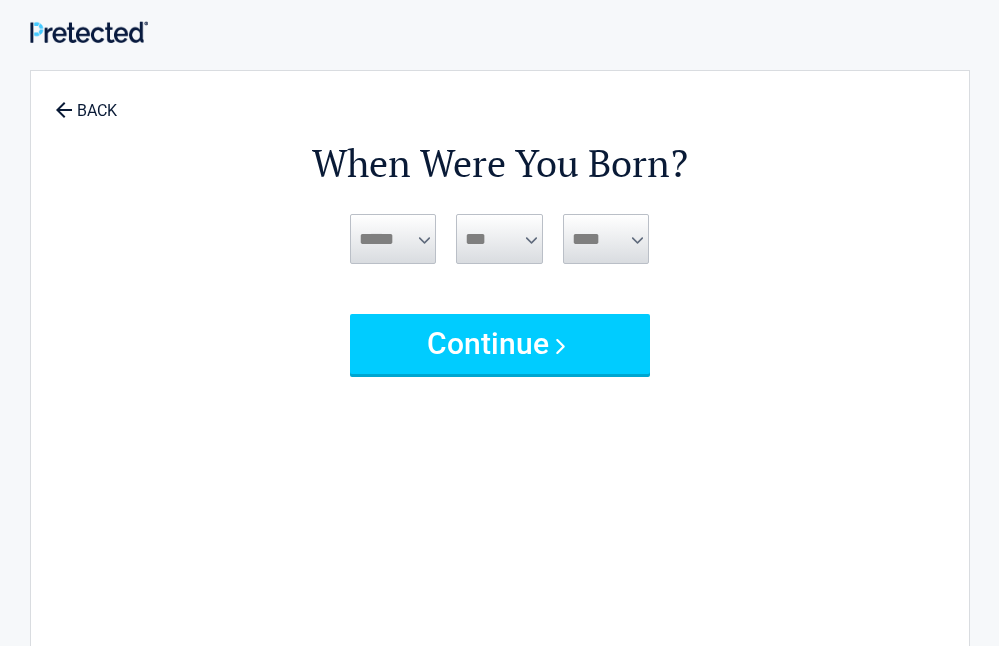 click on "*****
***
***
***
***
***
***
***
***
***
***
***
***" at bounding box center [393, 239] 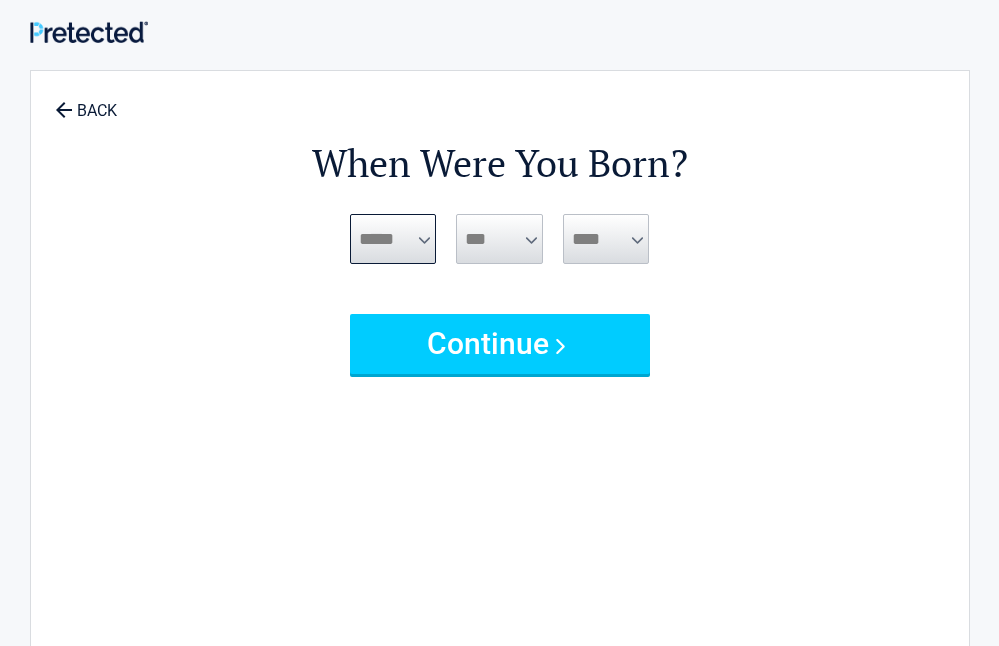 select on "*" 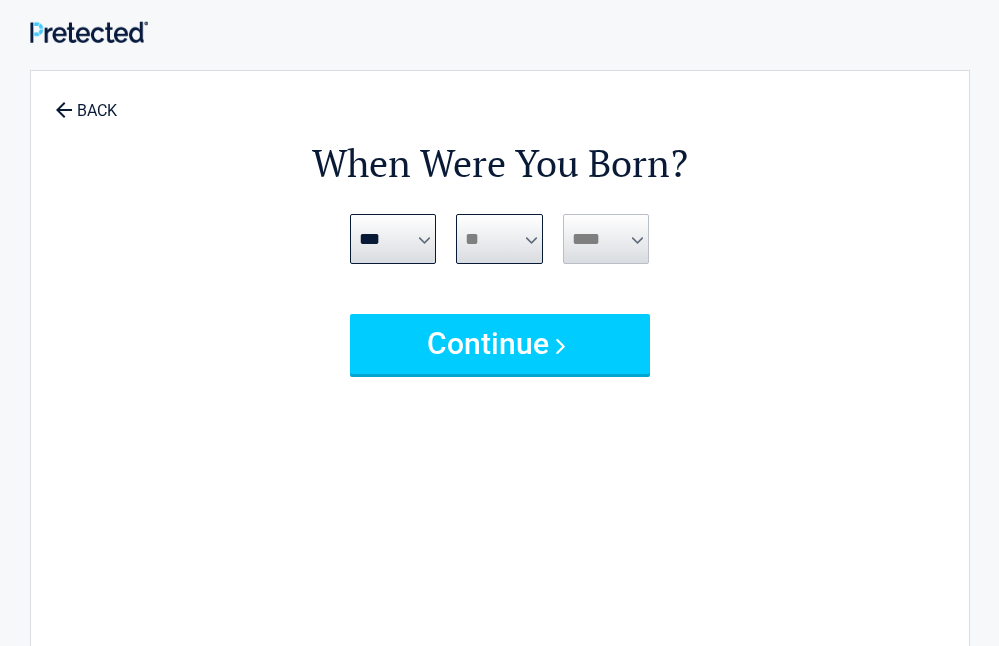 select on "**" 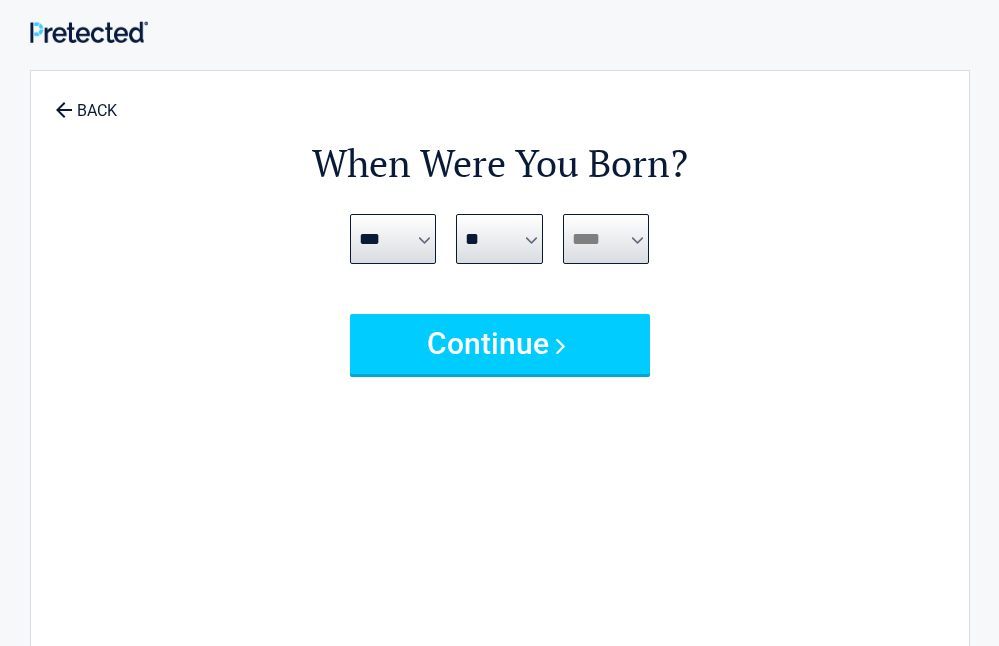 select on "****" 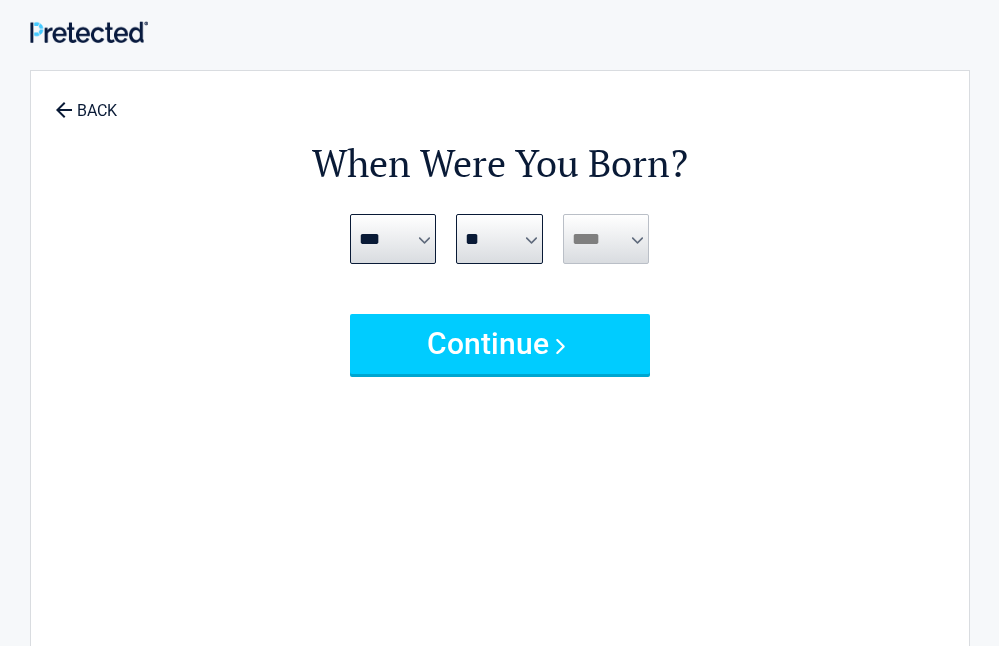 drag, startPoint x: 589, startPoint y: 550, endPoint x: 589, endPoint y: 507, distance: 43 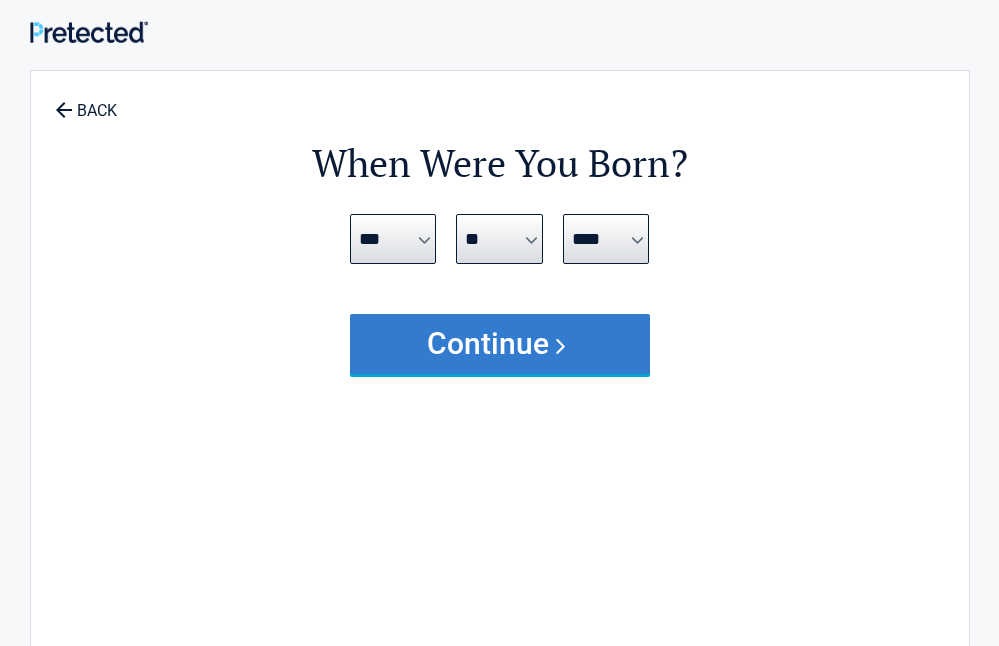 click on "Continue" at bounding box center (500, 344) 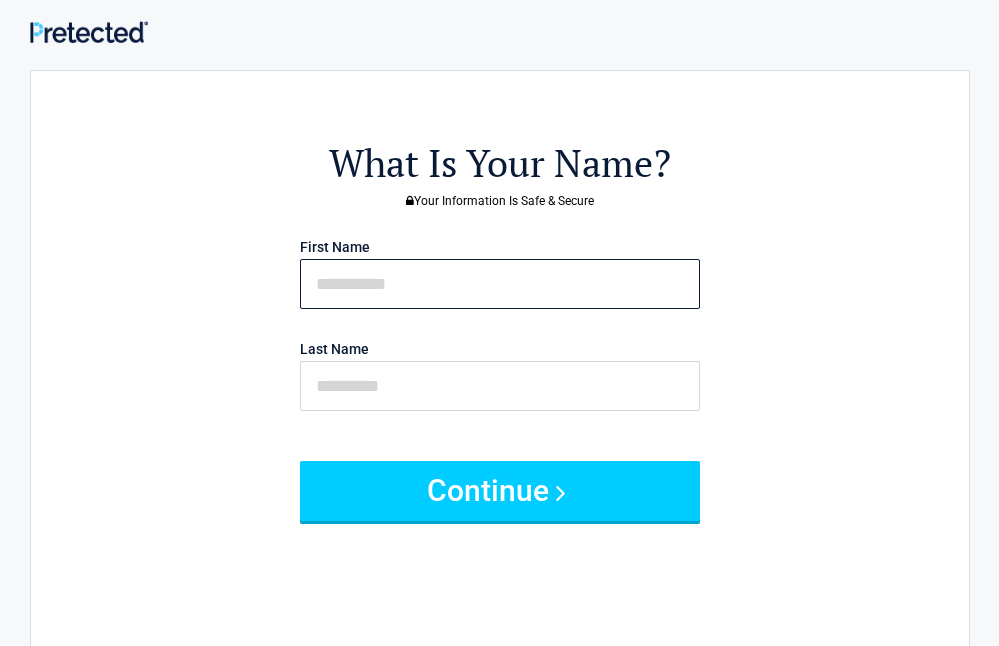 click at bounding box center (500, 284) 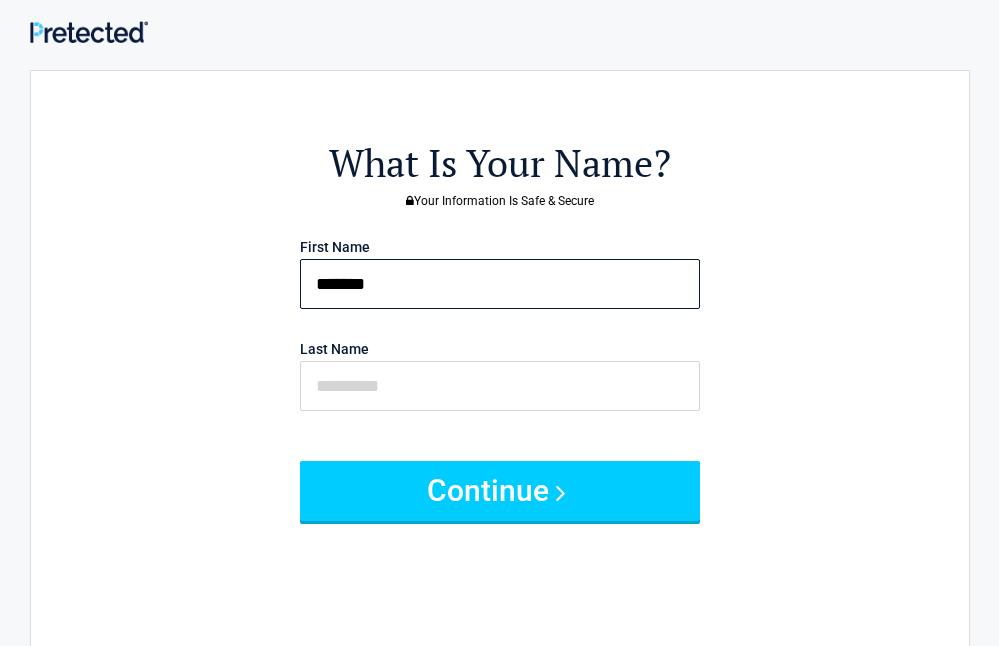 click on "*******" at bounding box center (500, 284) 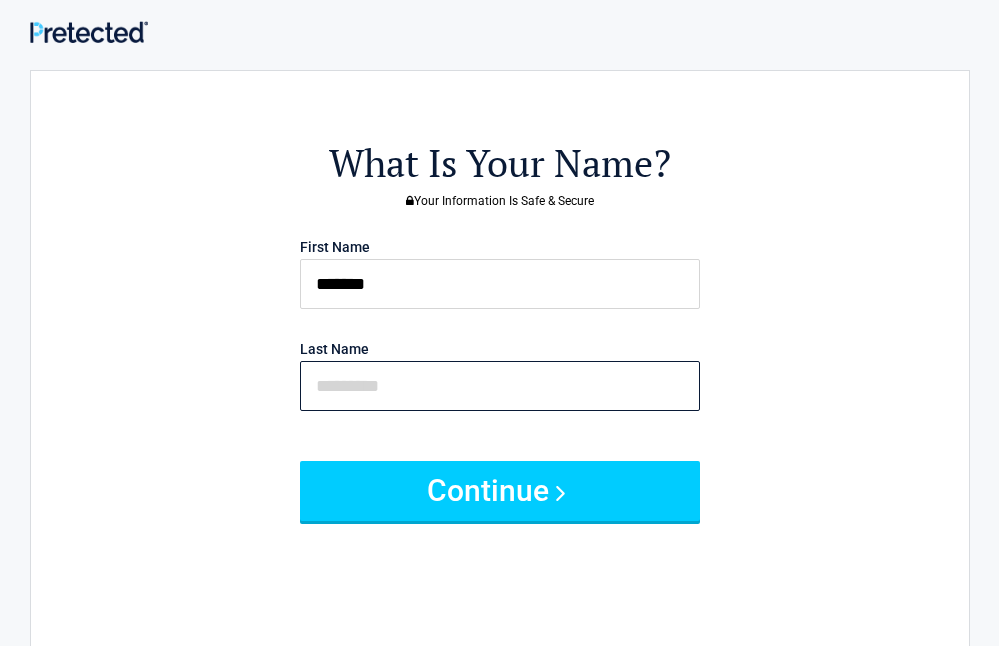 click at bounding box center [500, 386] 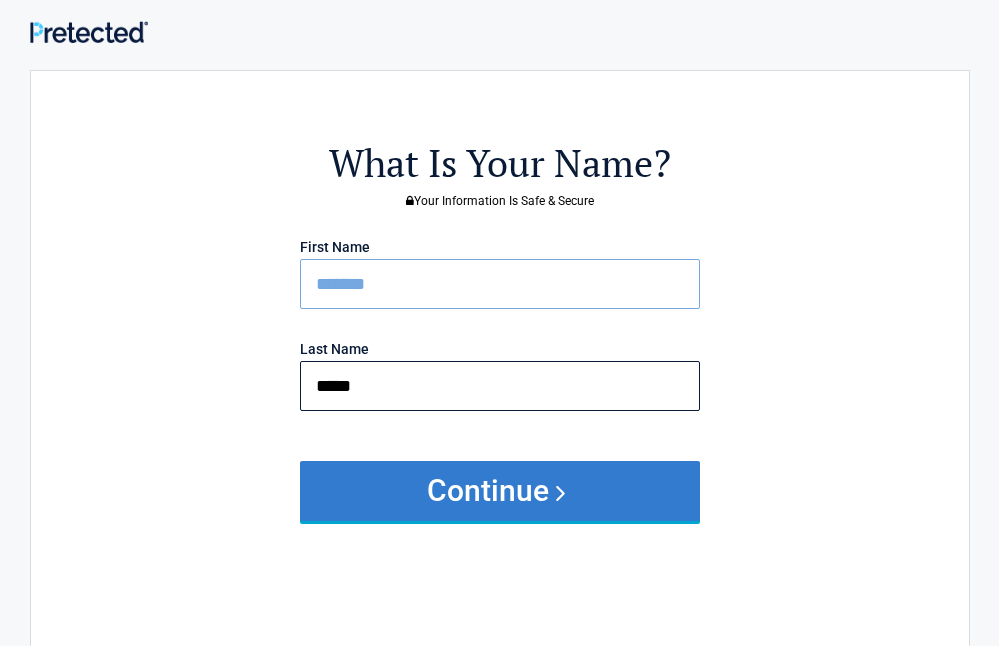 type on "*****" 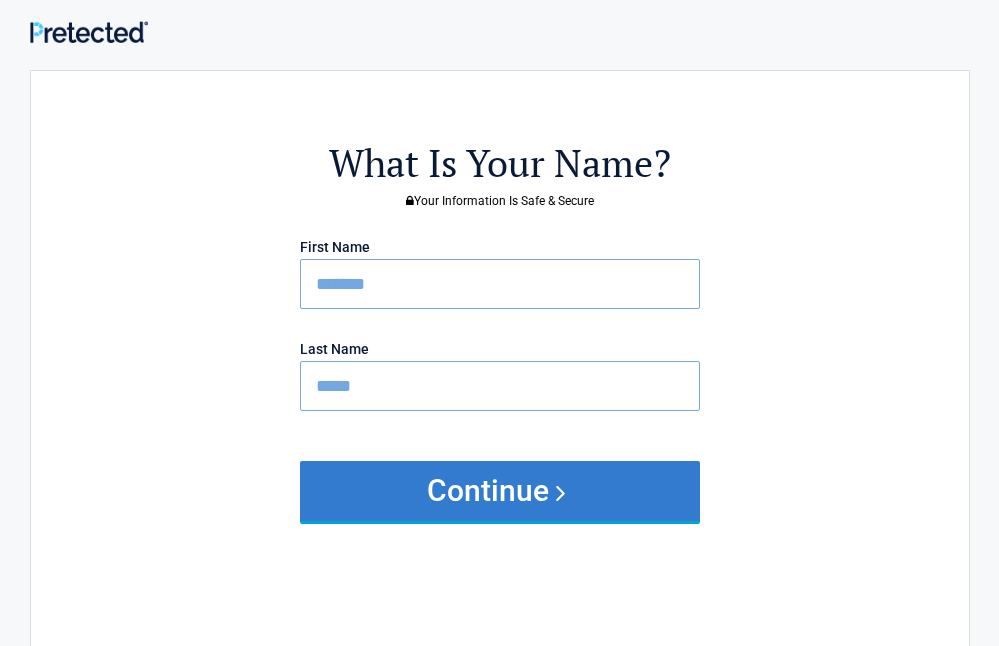 click on "Continue" at bounding box center (500, 491) 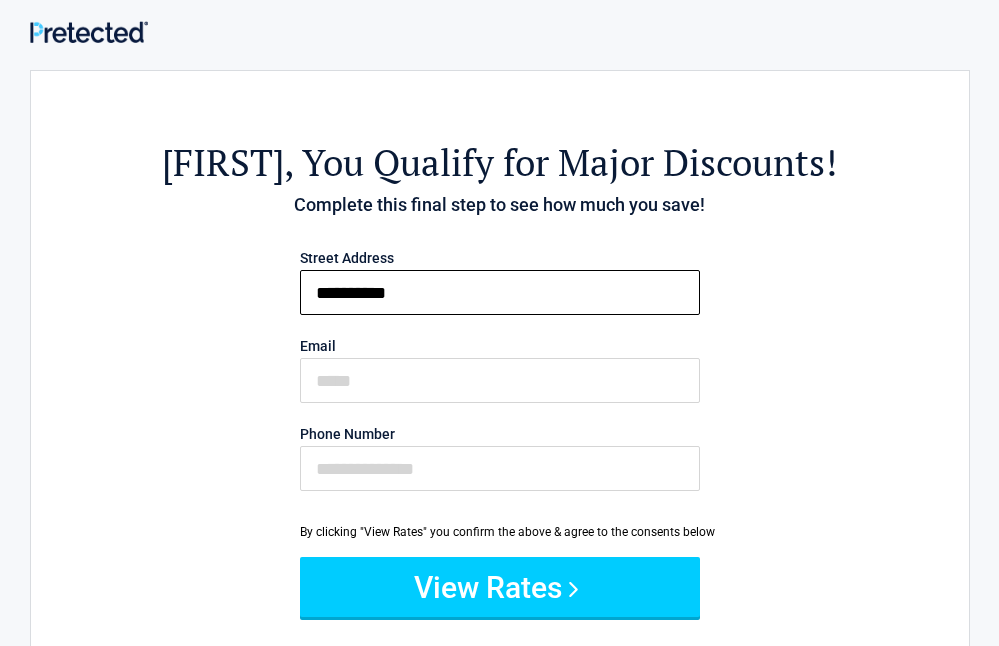 type on "**********" 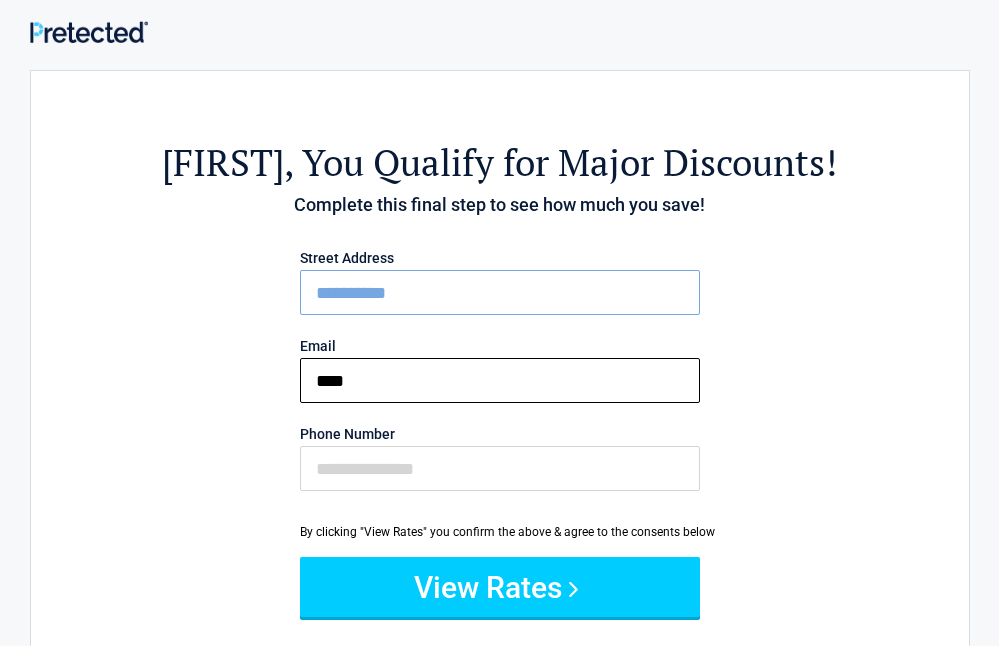 click on "****" at bounding box center (500, 380) 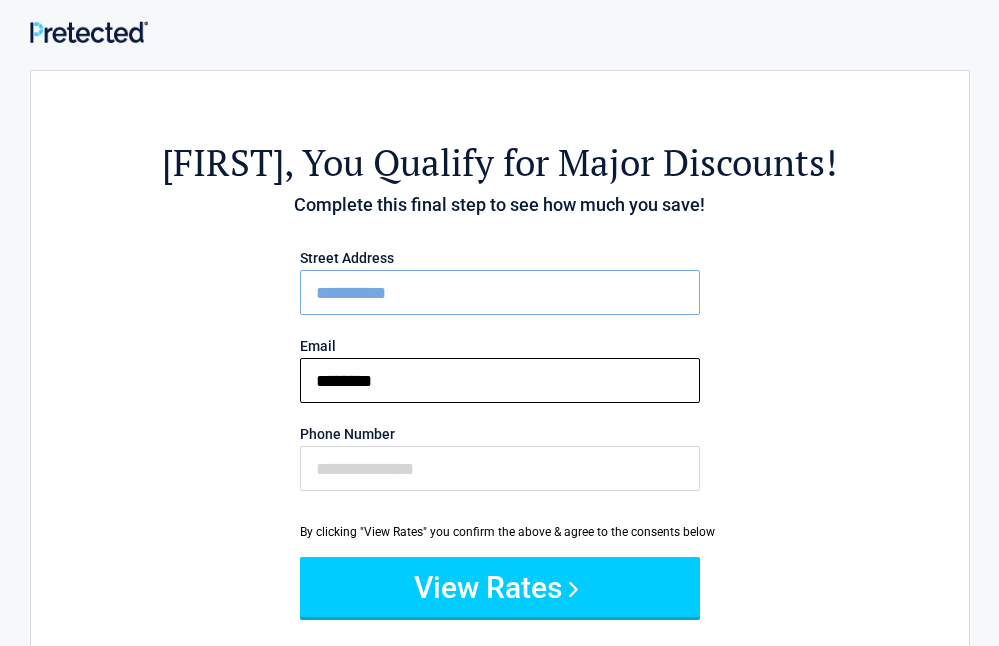 click on "********" at bounding box center (500, 380) 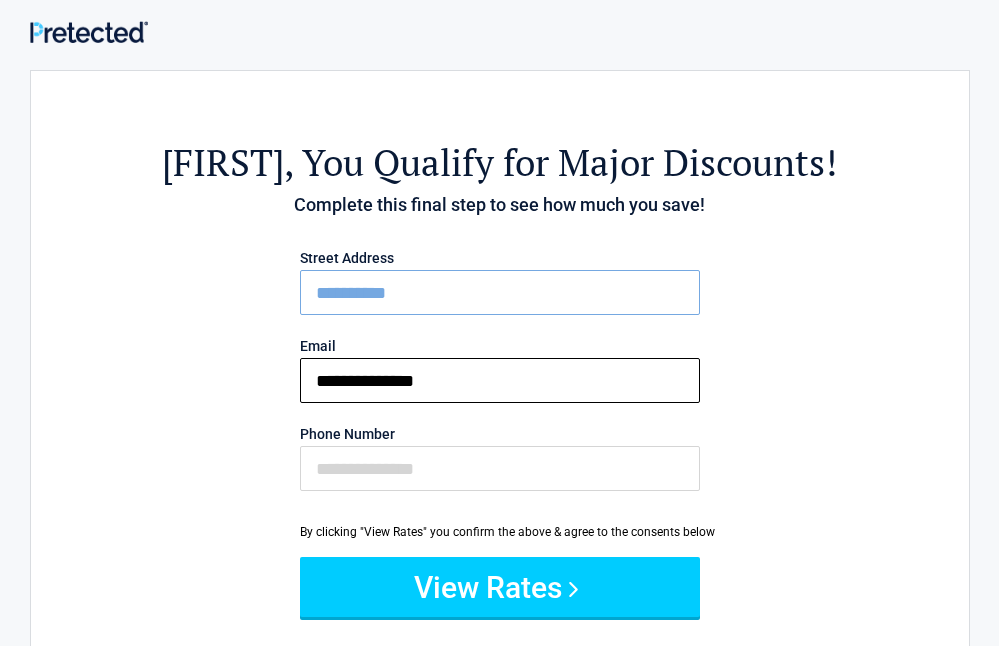 type on "**********" 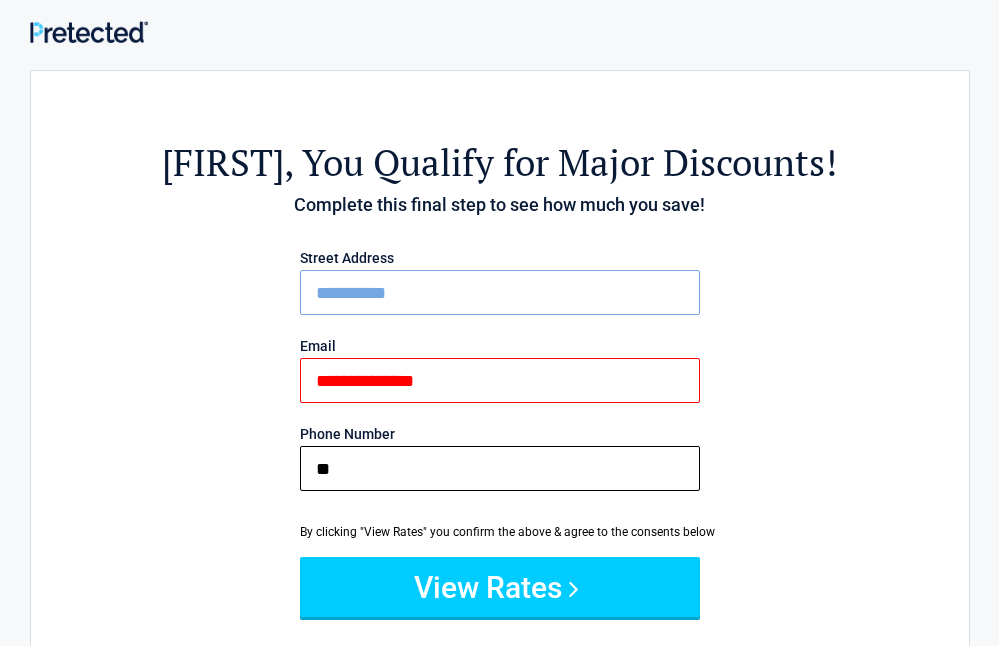 type on "*" 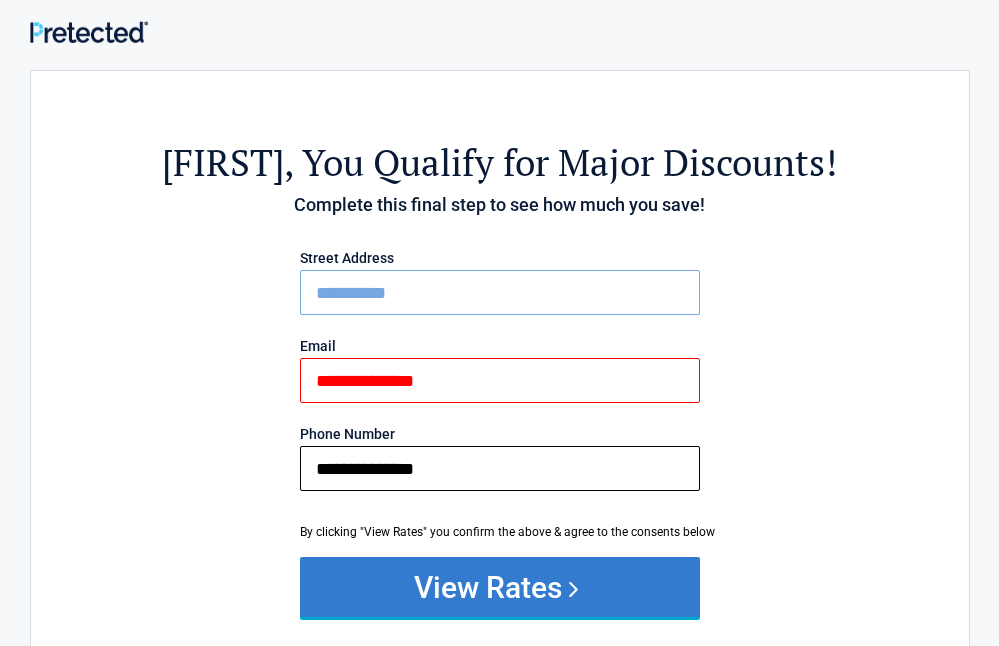 type on "**********" 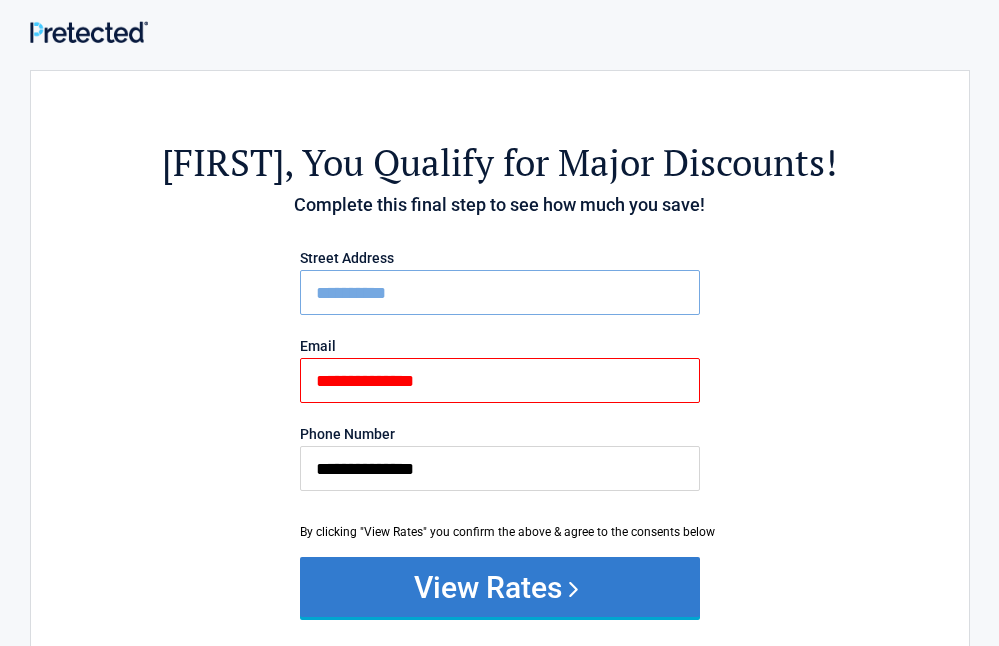 click on "View Rates" at bounding box center (500, 587) 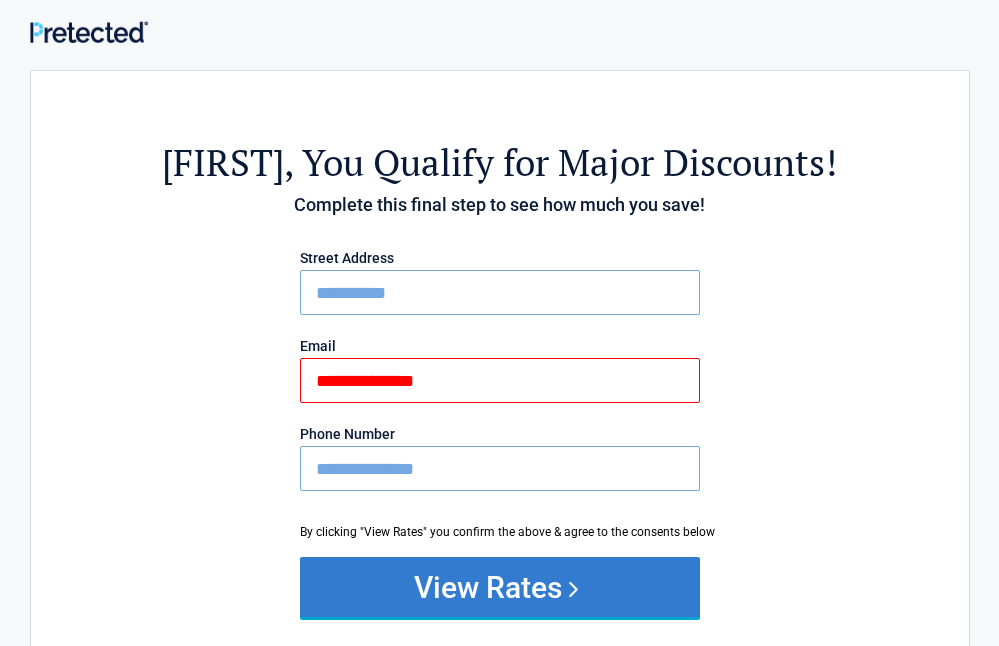 click on "View Rates" at bounding box center [500, 587] 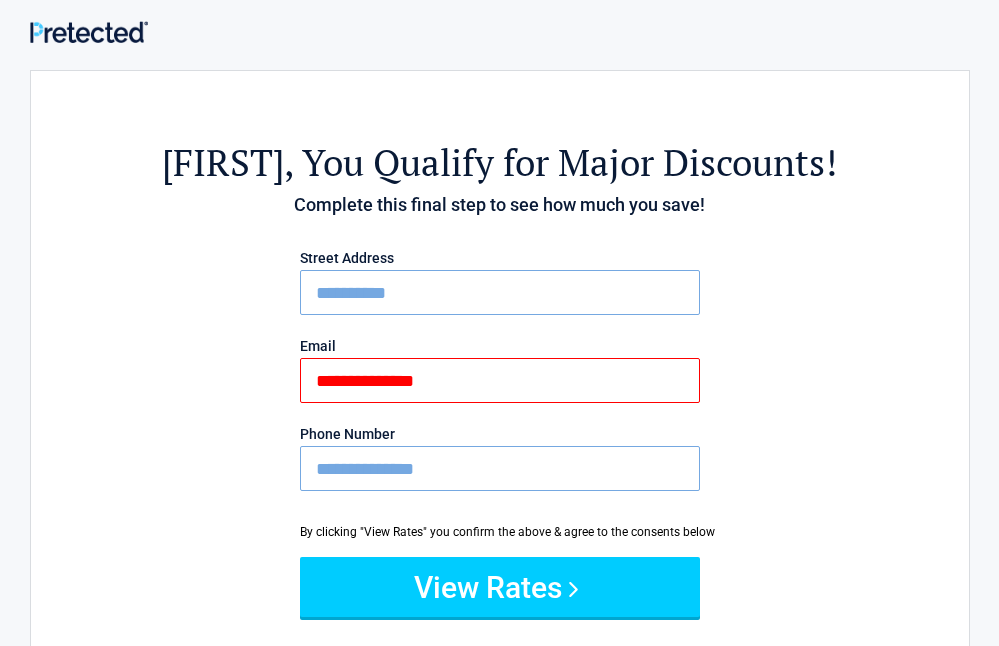 click on "**********" at bounding box center (500, 380) 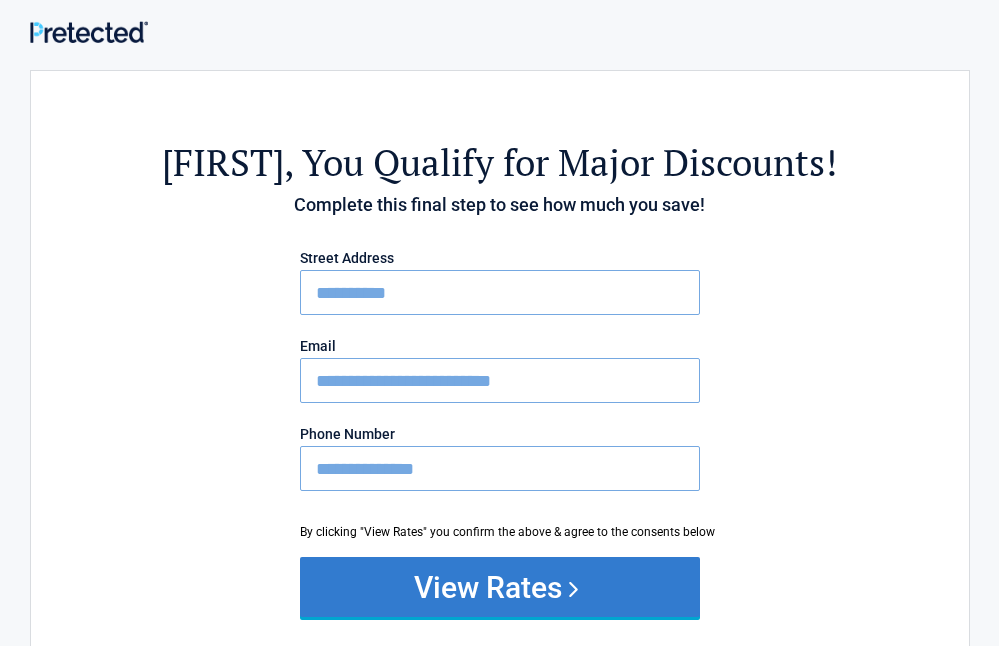 type on "**********" 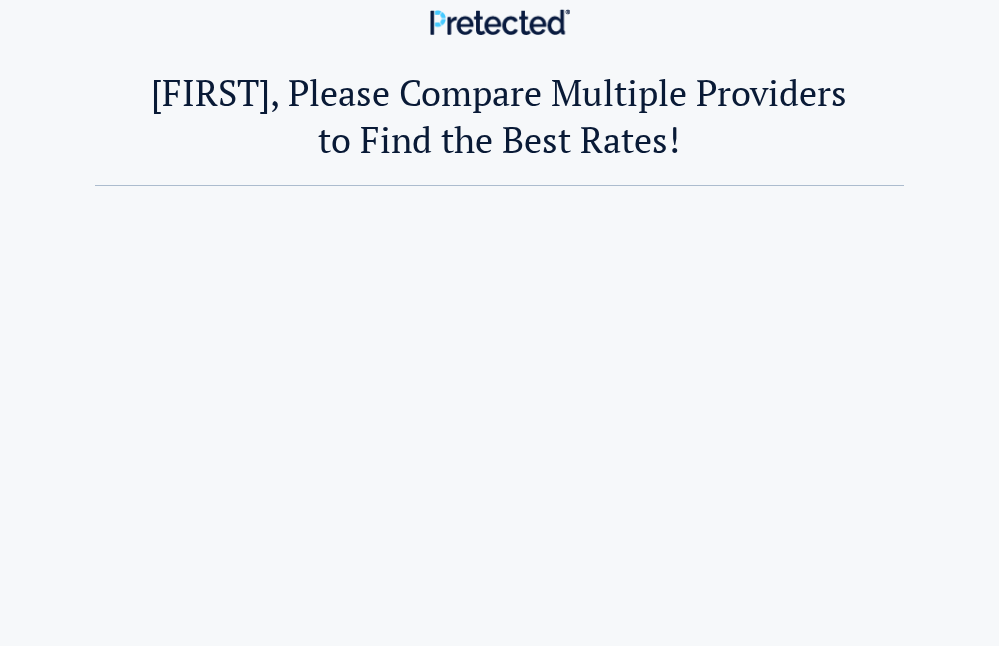 scroll, scrollTop: 0, scrollLeft: 0, axis: both 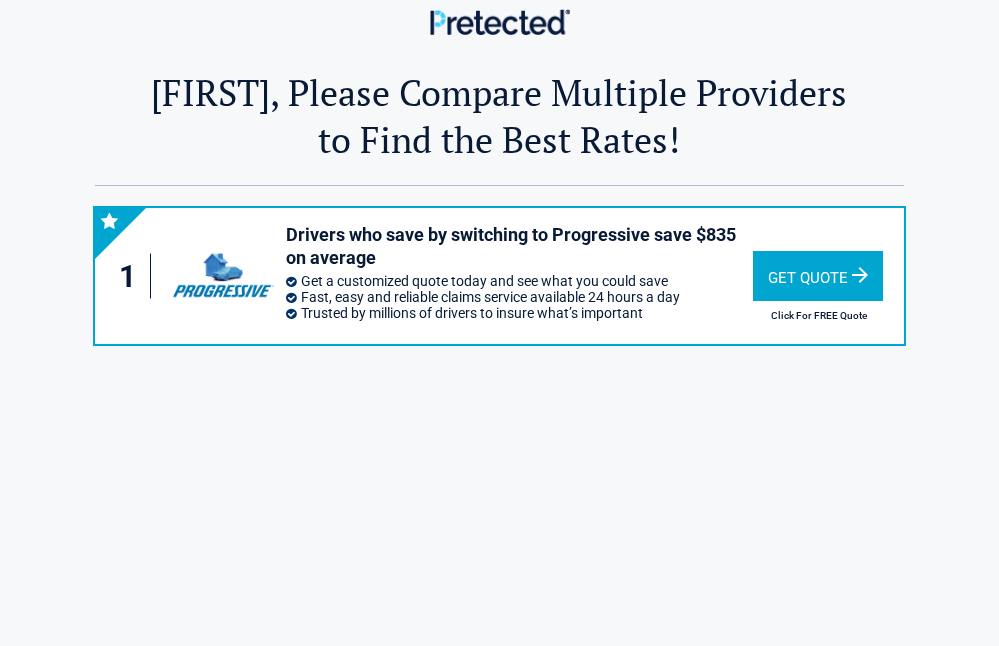 click on "Get Quote" at bounding box center [818, 276] 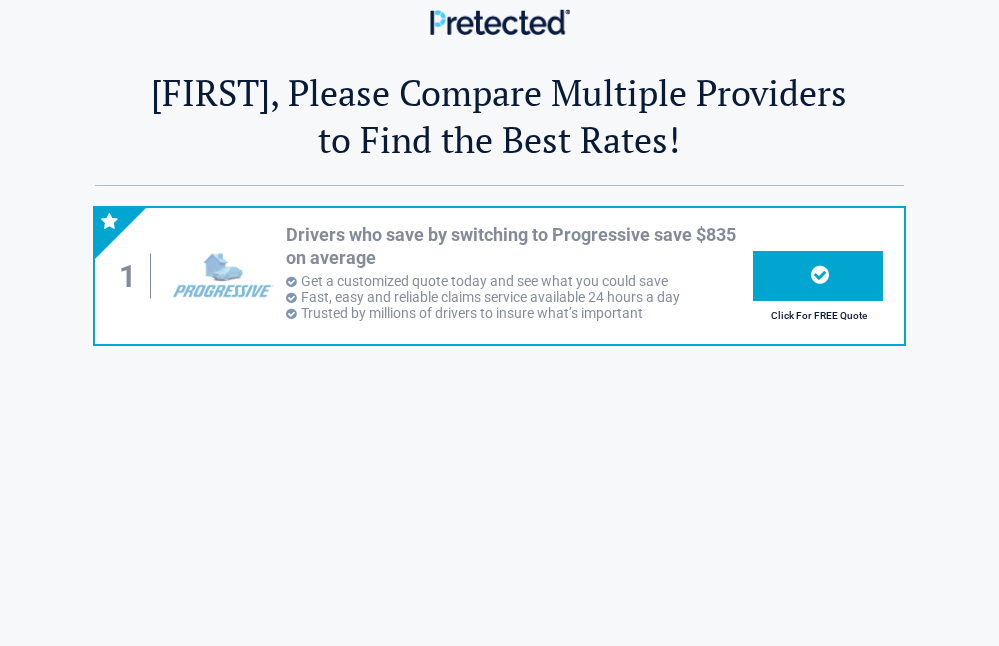 click at bounding box center (222, 276) 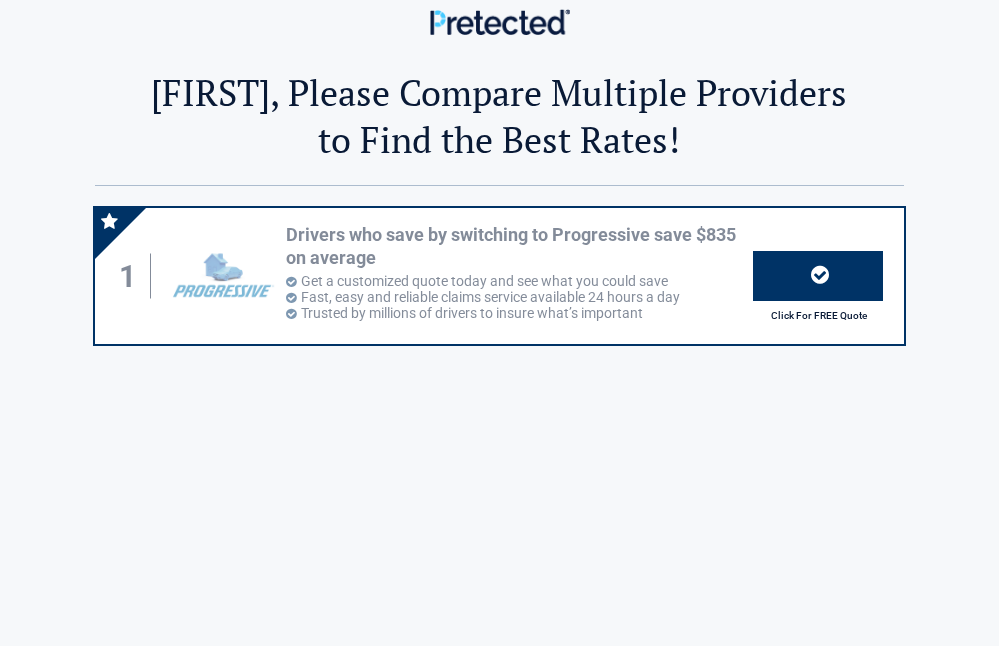 drag, startPoint x: 356, startPoint y: 357, endPoint x: 739, endPoint y: 357, distance: 383 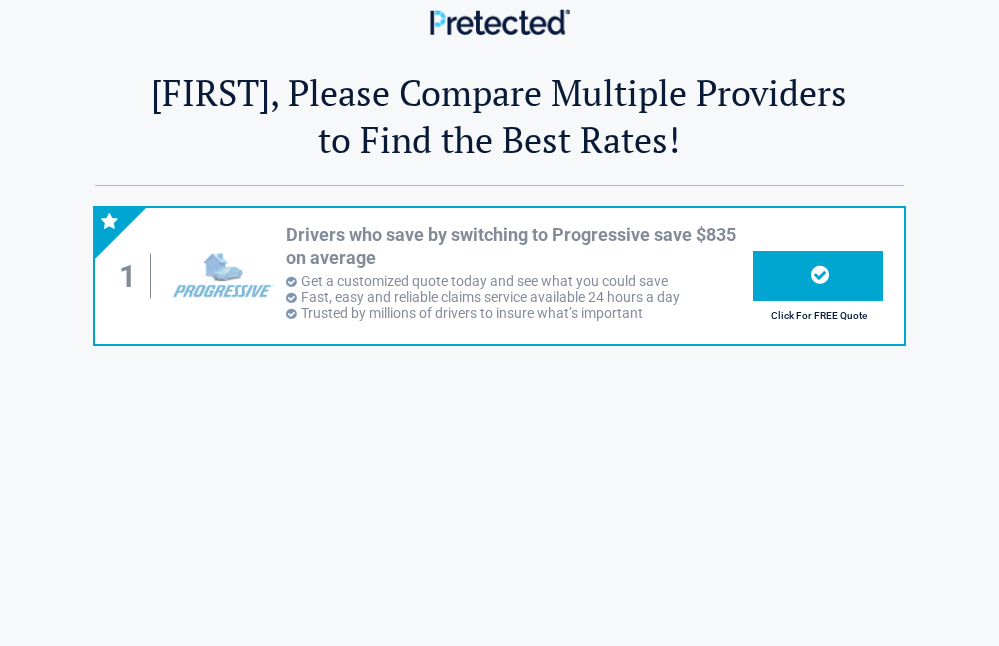 click on "1
Drivers who save by switching to Progressive save $835 on average
Get a customized quote today and see what you could save
Fast, easy and reliable claims service available 24 hours a day
Trusted by millions of drivers to insure what’s important
Click For FREE Quote" at bounding box center [499, 276] 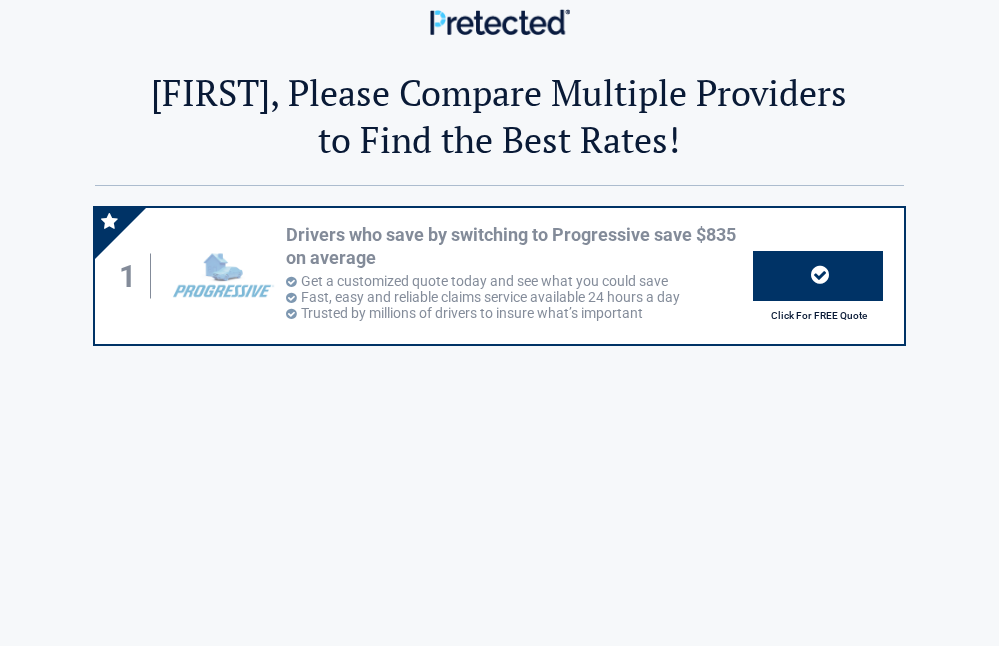 click at bounding box center [818, 276] 